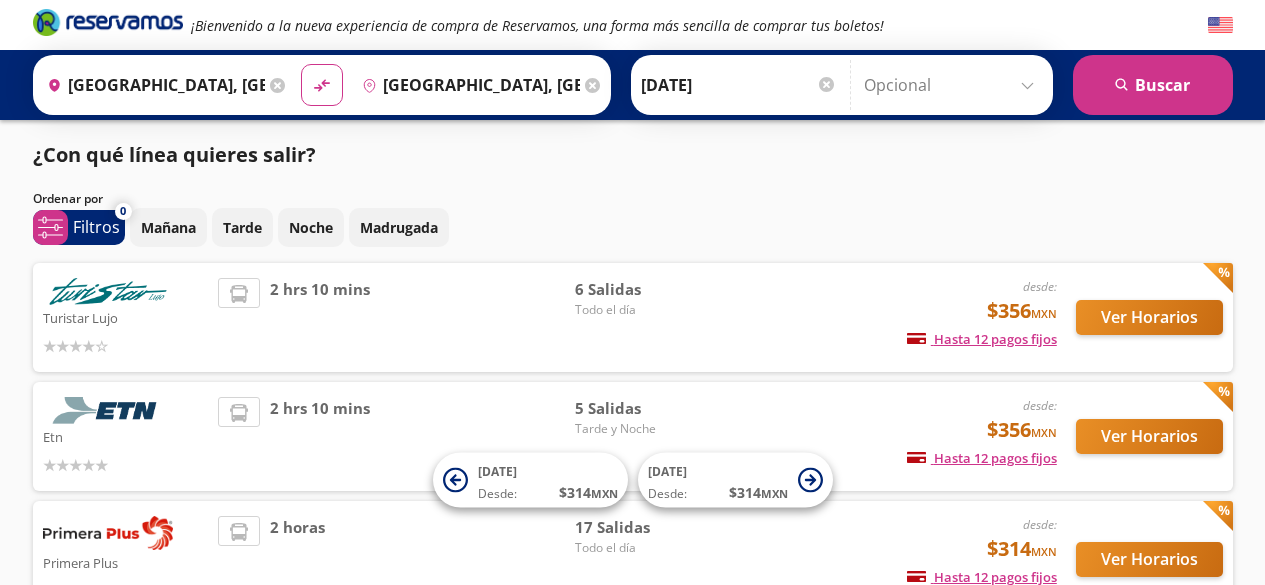 scroll, scrollTop: 0, scrollLeft: 0, axis: both 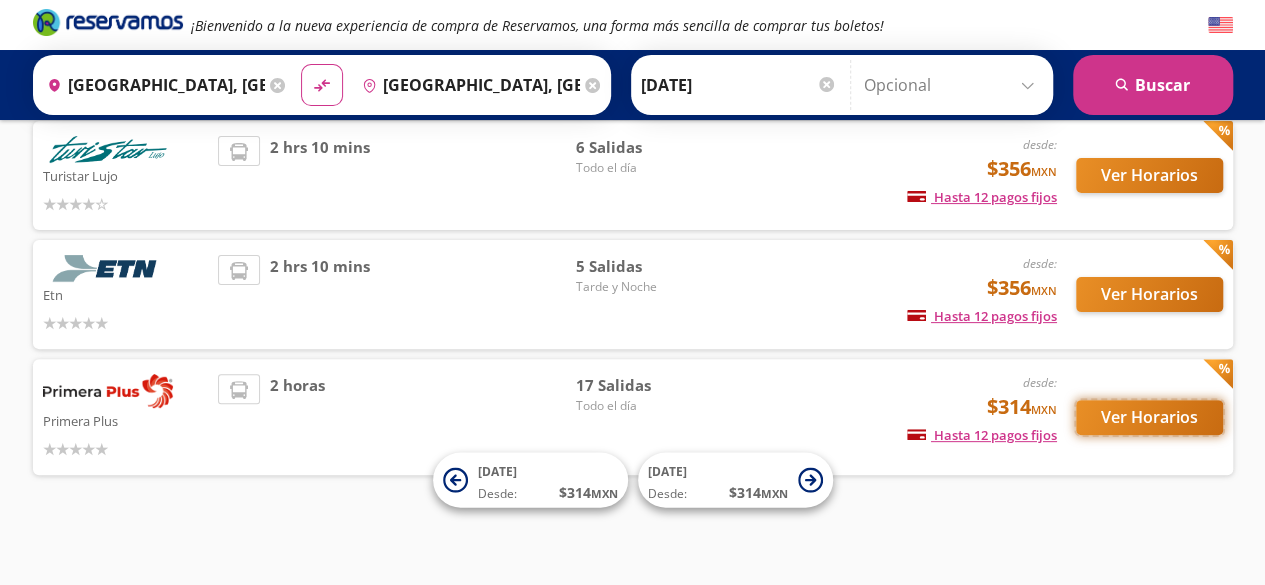 click on "Ver Horarios" at bounding box center [1149, 417] 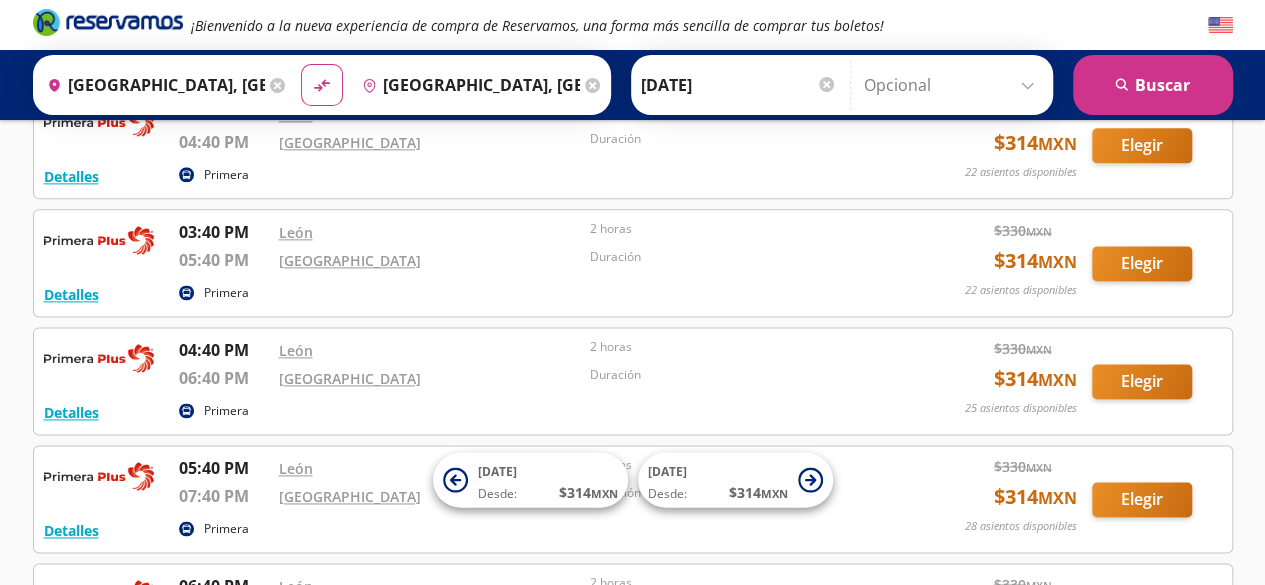 scroll, scrollTop: 1300, scrollLeft: 0, axis: vertical 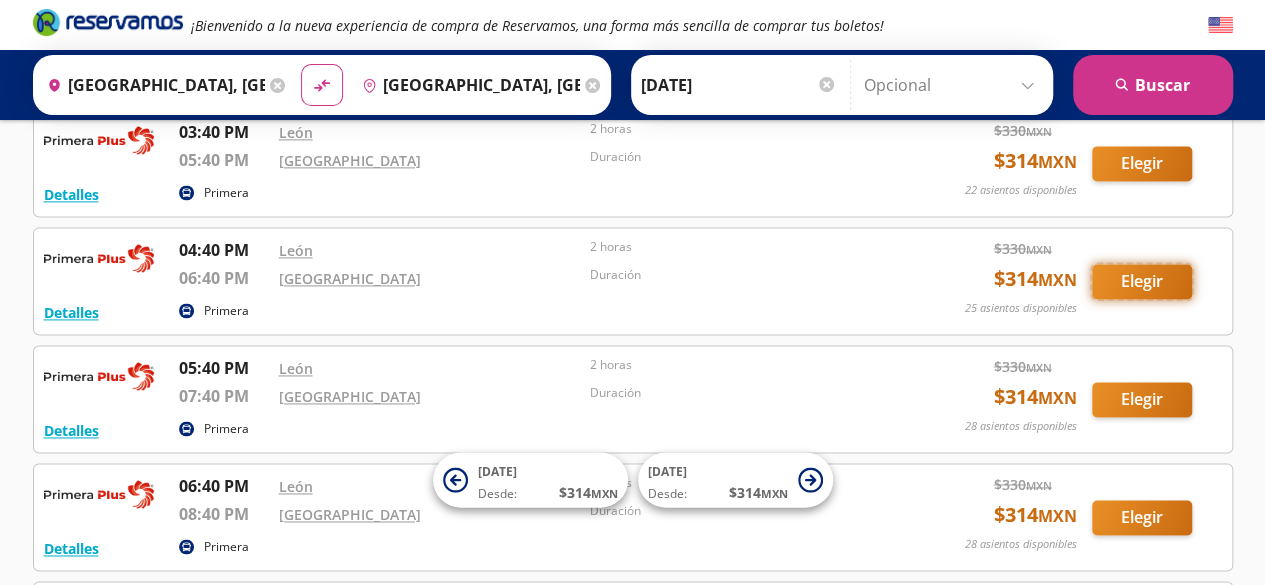 click on "Elegir" at bounding box center [1142, 281] 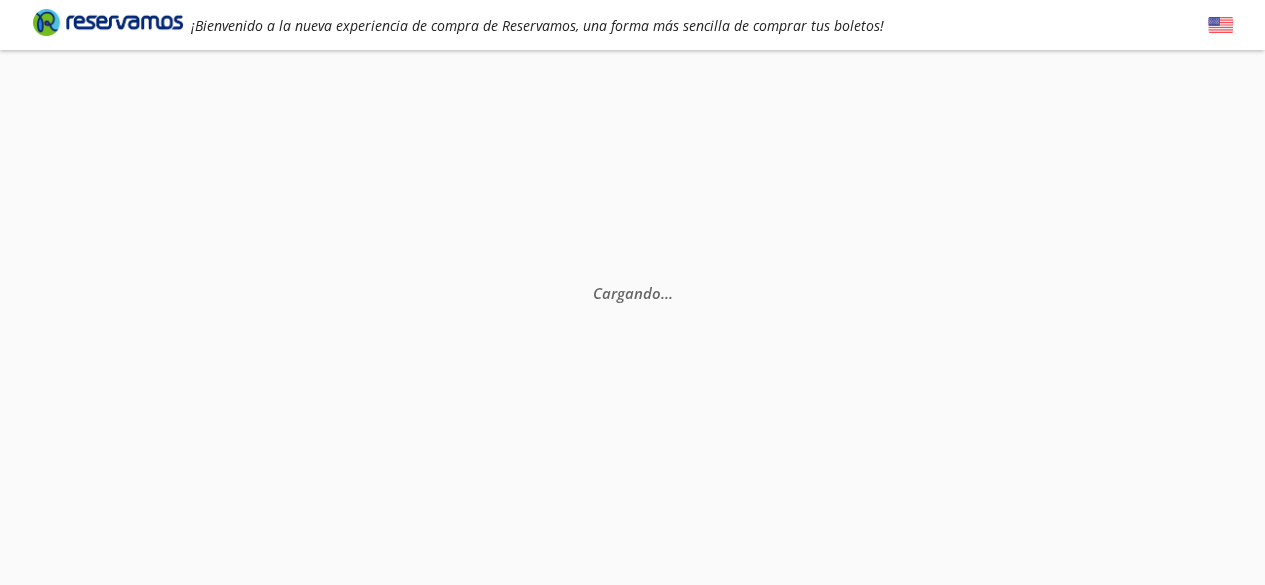 scroll, scrollTop: 0, scrollLeft: 0, axis: both 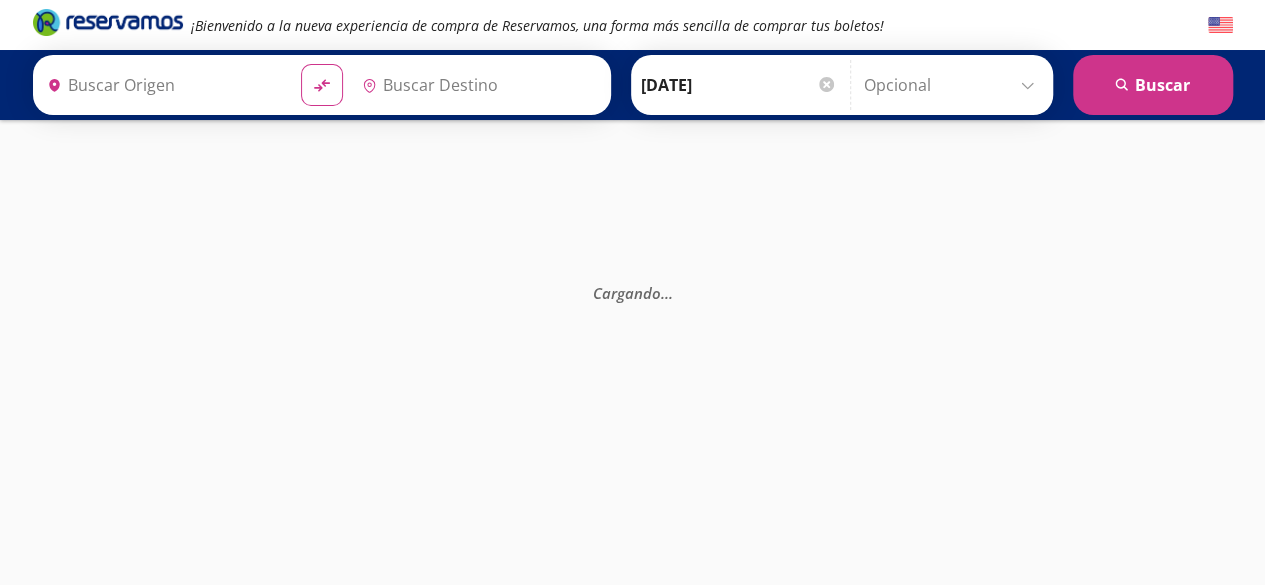 type on "[GEOGRAPHIC_DATA], [GEOGRAPHIC_DATA]" 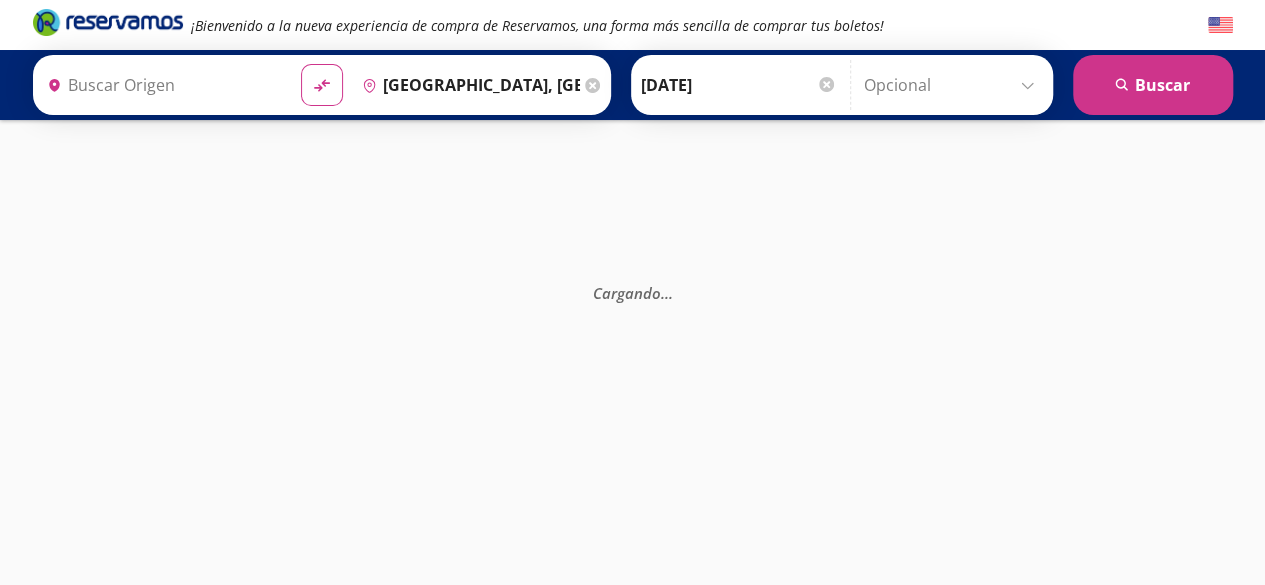 type on "[GEOGRAPHIC_DATA], [GEOGRAPHIC_DATA]" 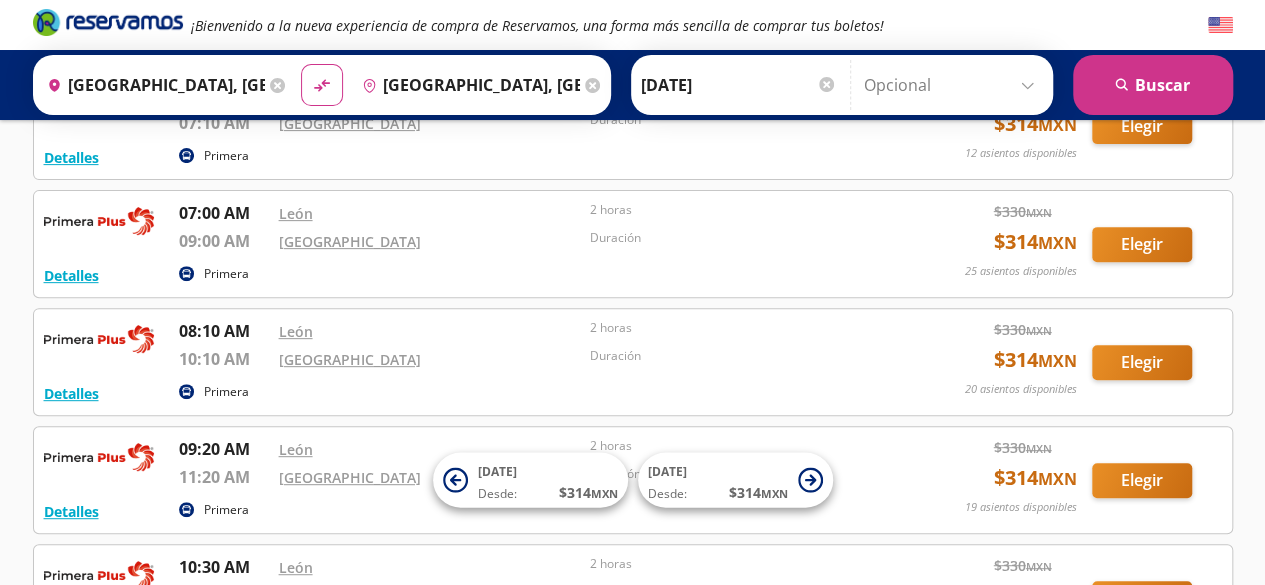 scroll, scrollTop: 400, scrollLeft: 0, axis: vertical 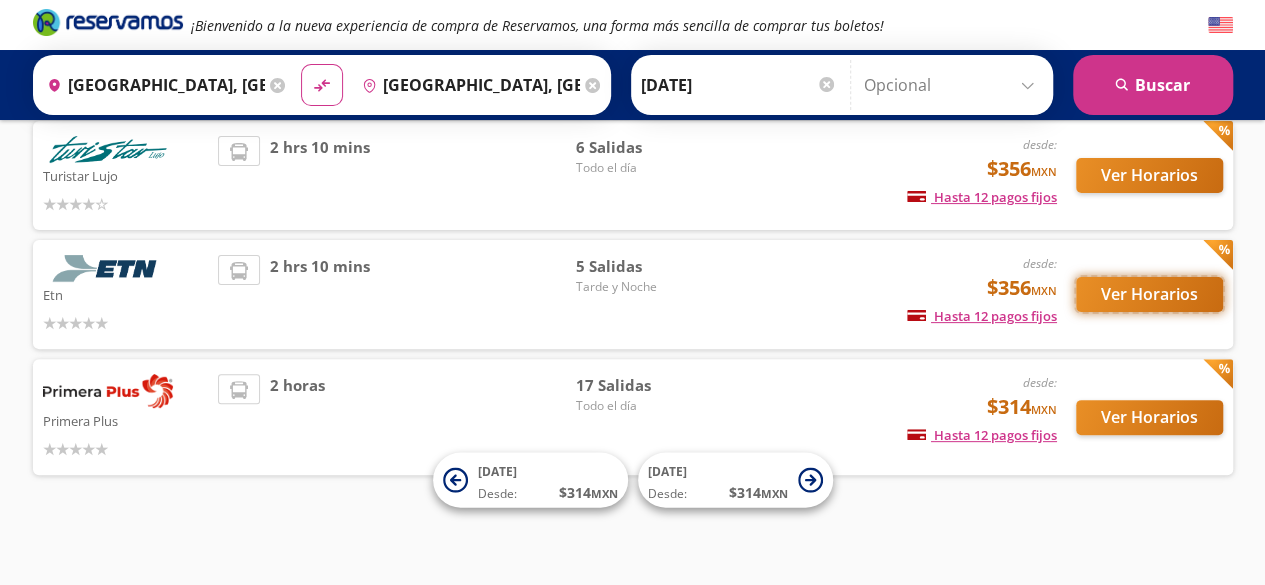 click on "Ver Horarios" at bounding box center (1149, 294) 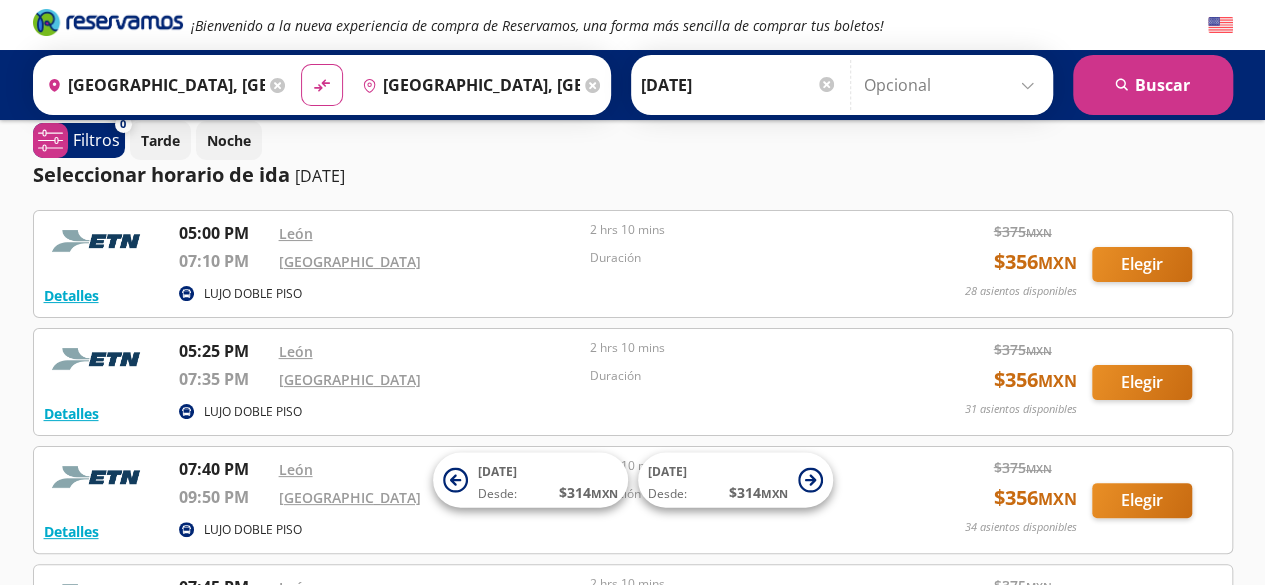 scroll, scrollTop: 0, scrollLeft: 0, axis: both 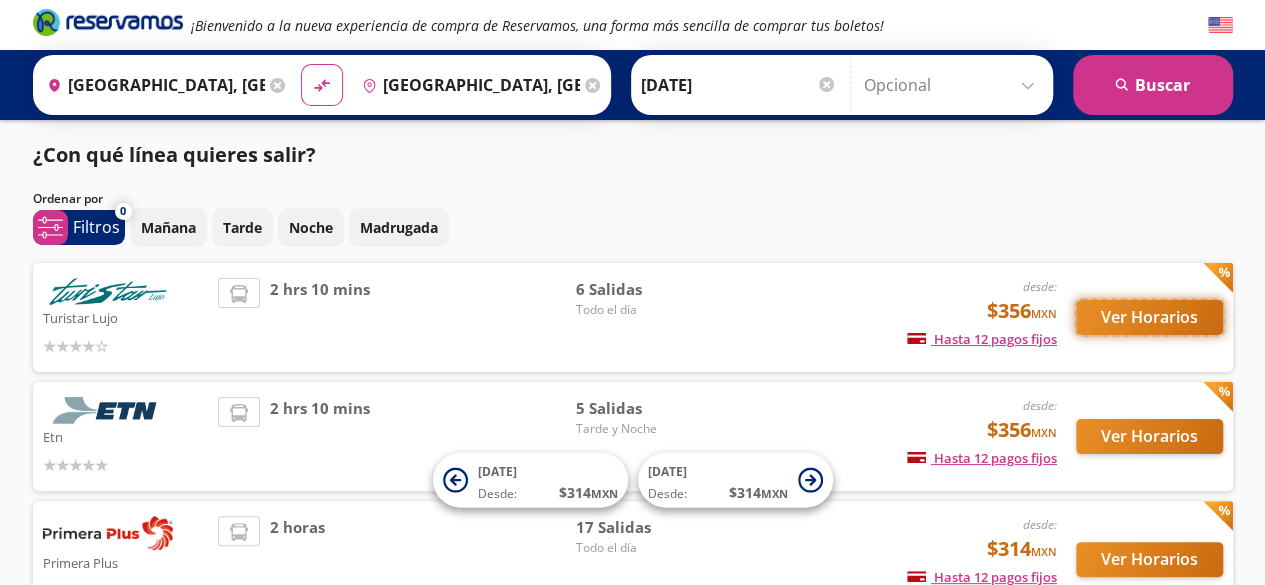 click on "Ver Horarios" at bounding box center (1149, 317) 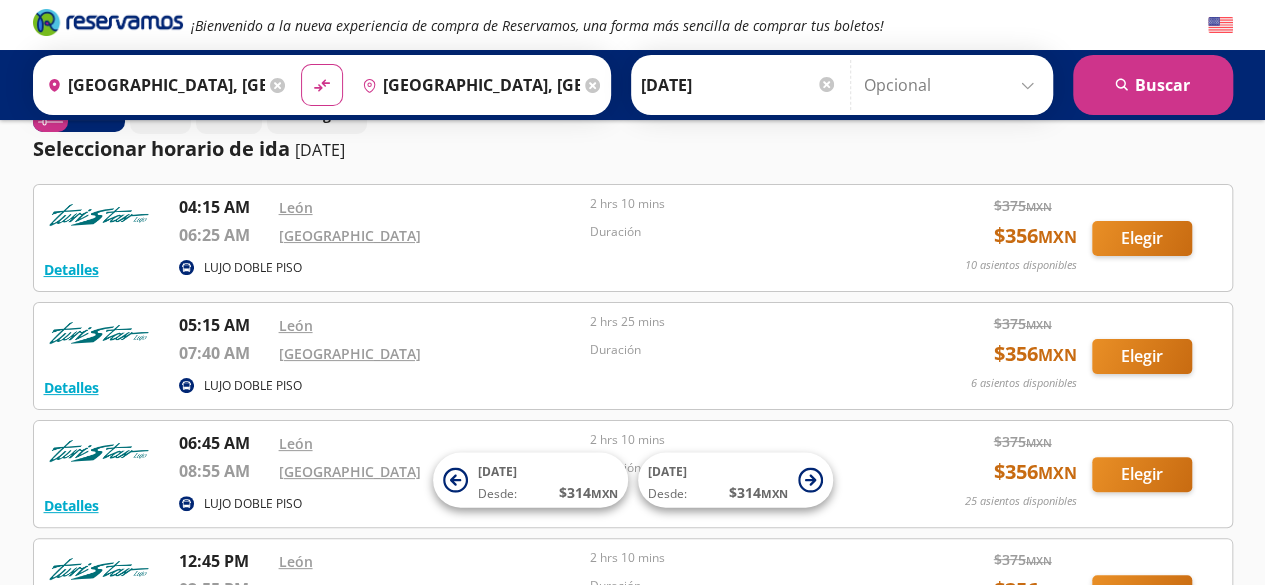 scroll, scrollTop: 0, scrollLeft: 0, axis: both 